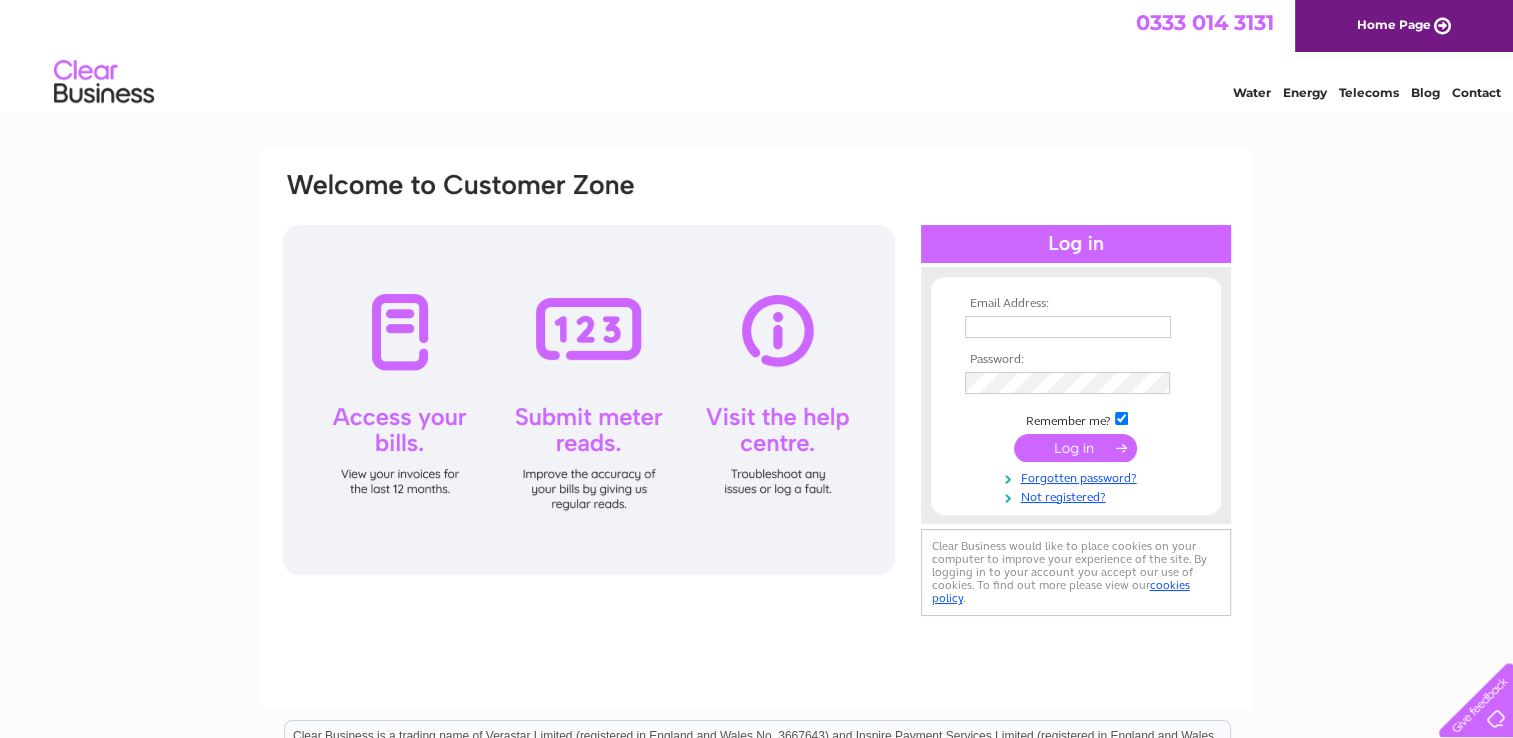 scroll, scrollTop: 0, scrollLeft: 0, axis: both 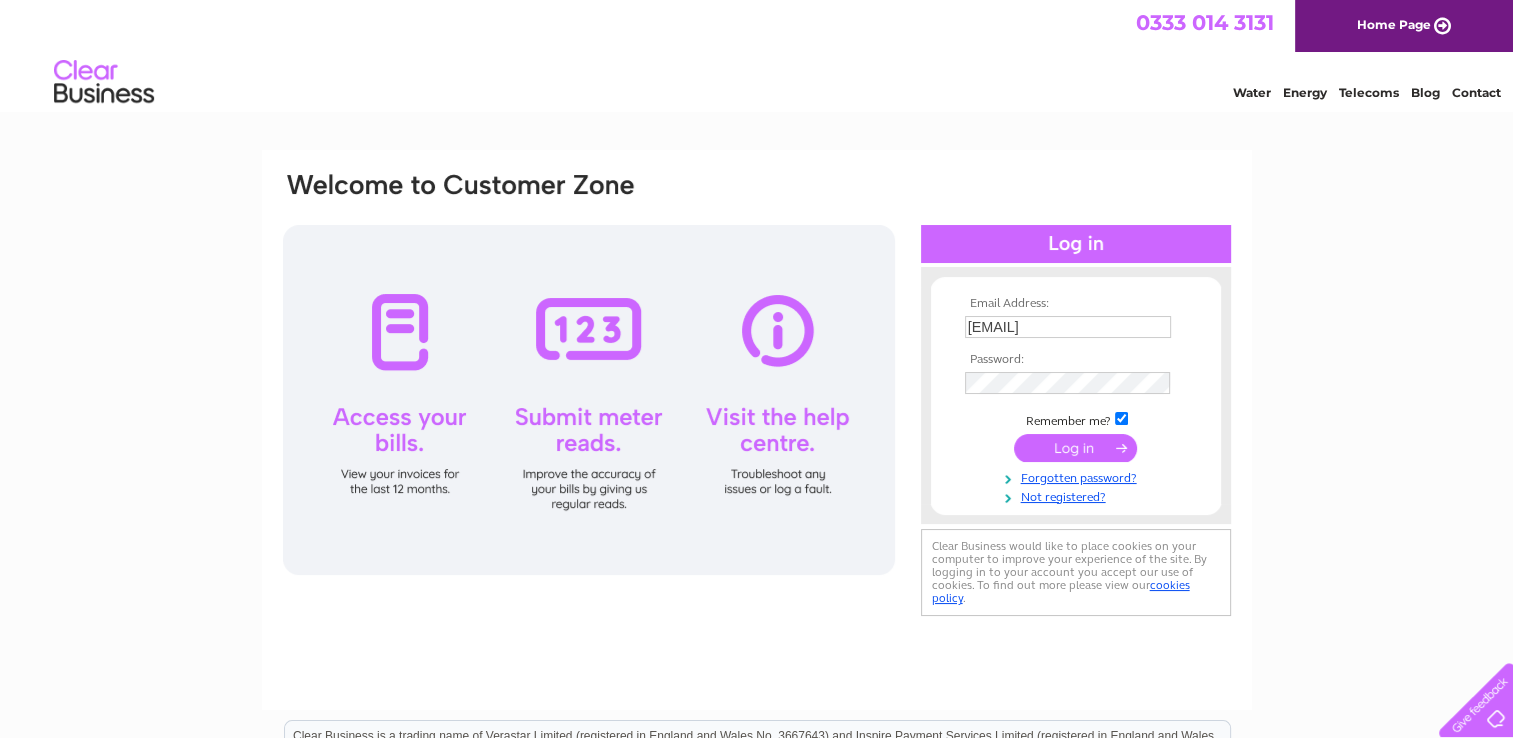 click at bounding box center (1075, 448) 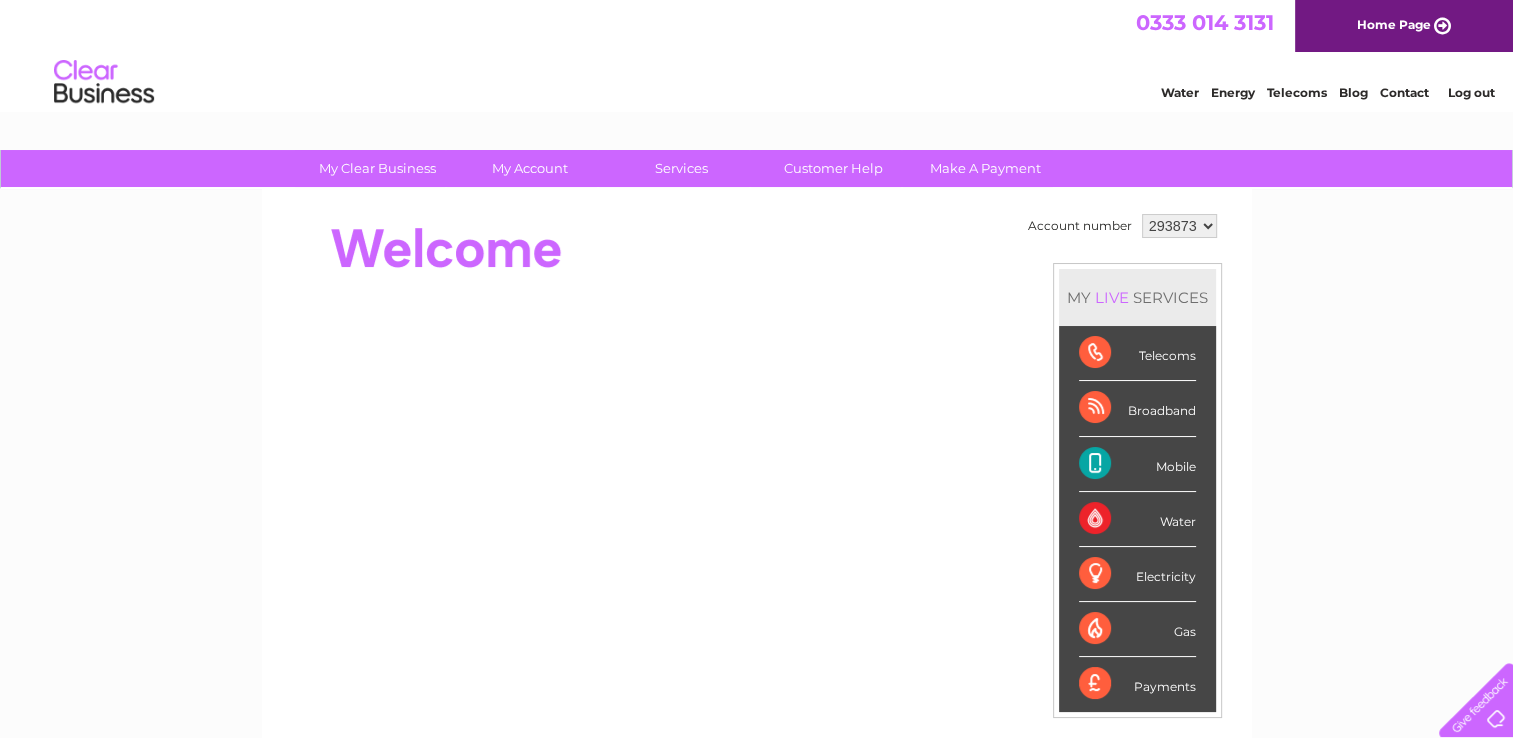 scroll, scrollTop: 0, scrollLeft: 0, axis: both 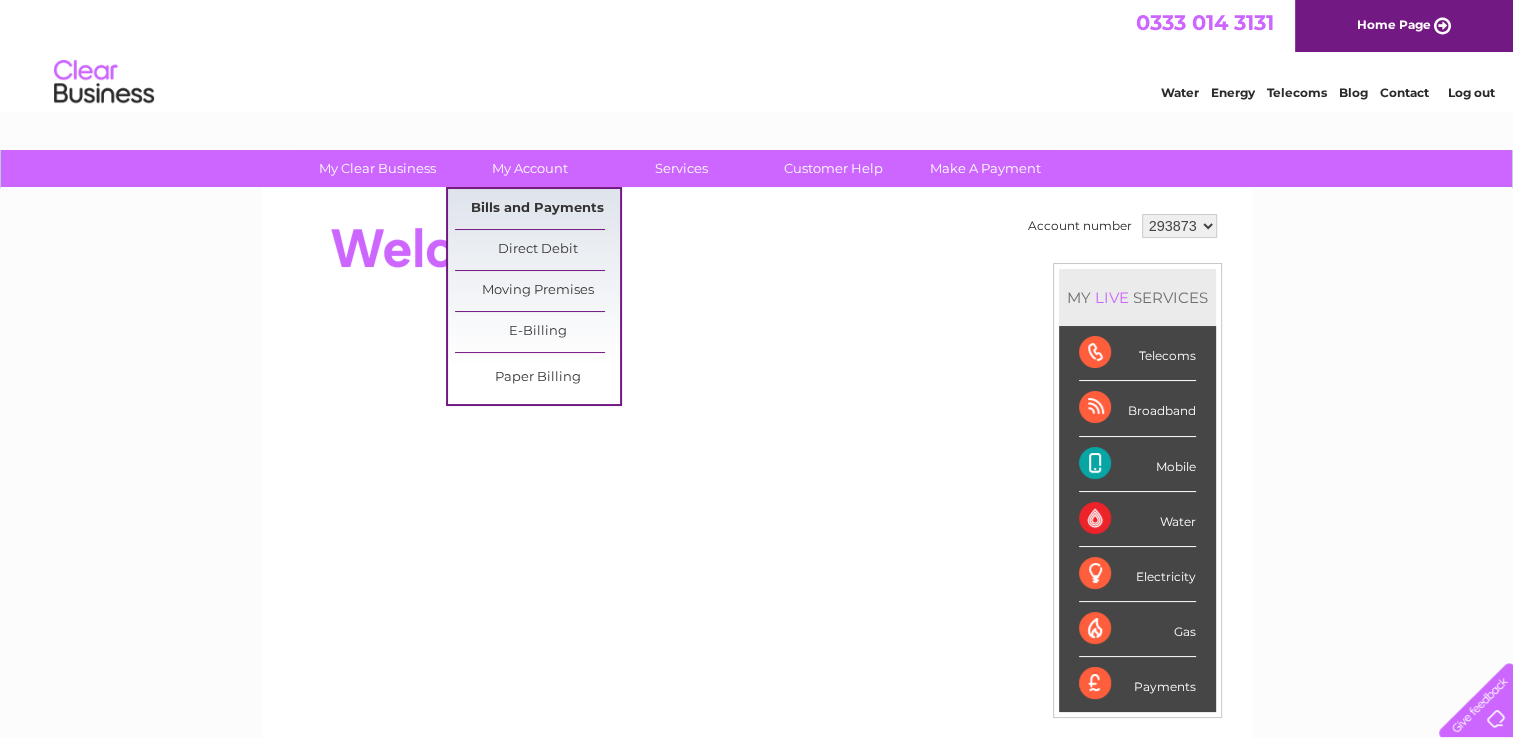 click on "Bills and Payments" at bounding box center (537, 209) 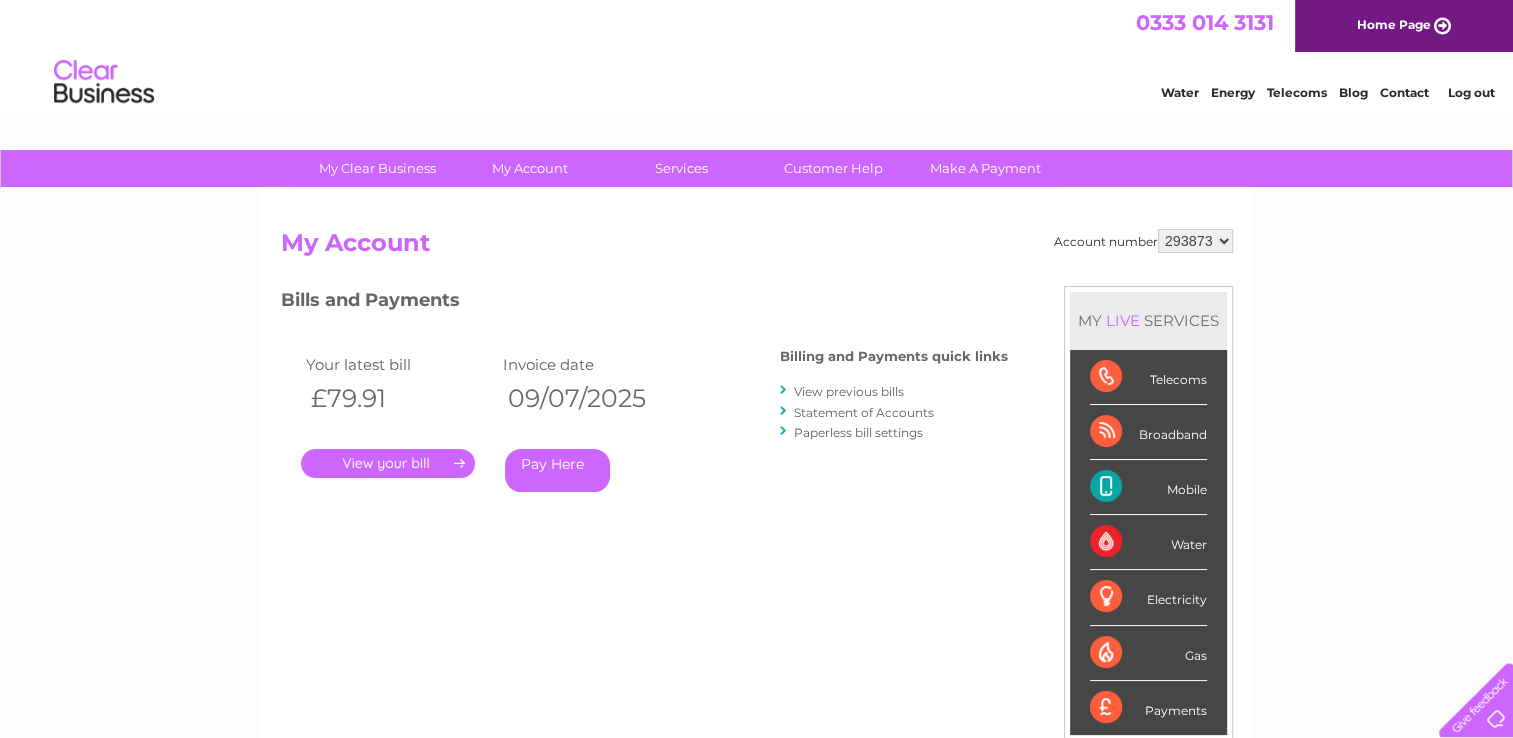 scroll, scrollTop: 0, scrollLeft: 0, axis: both 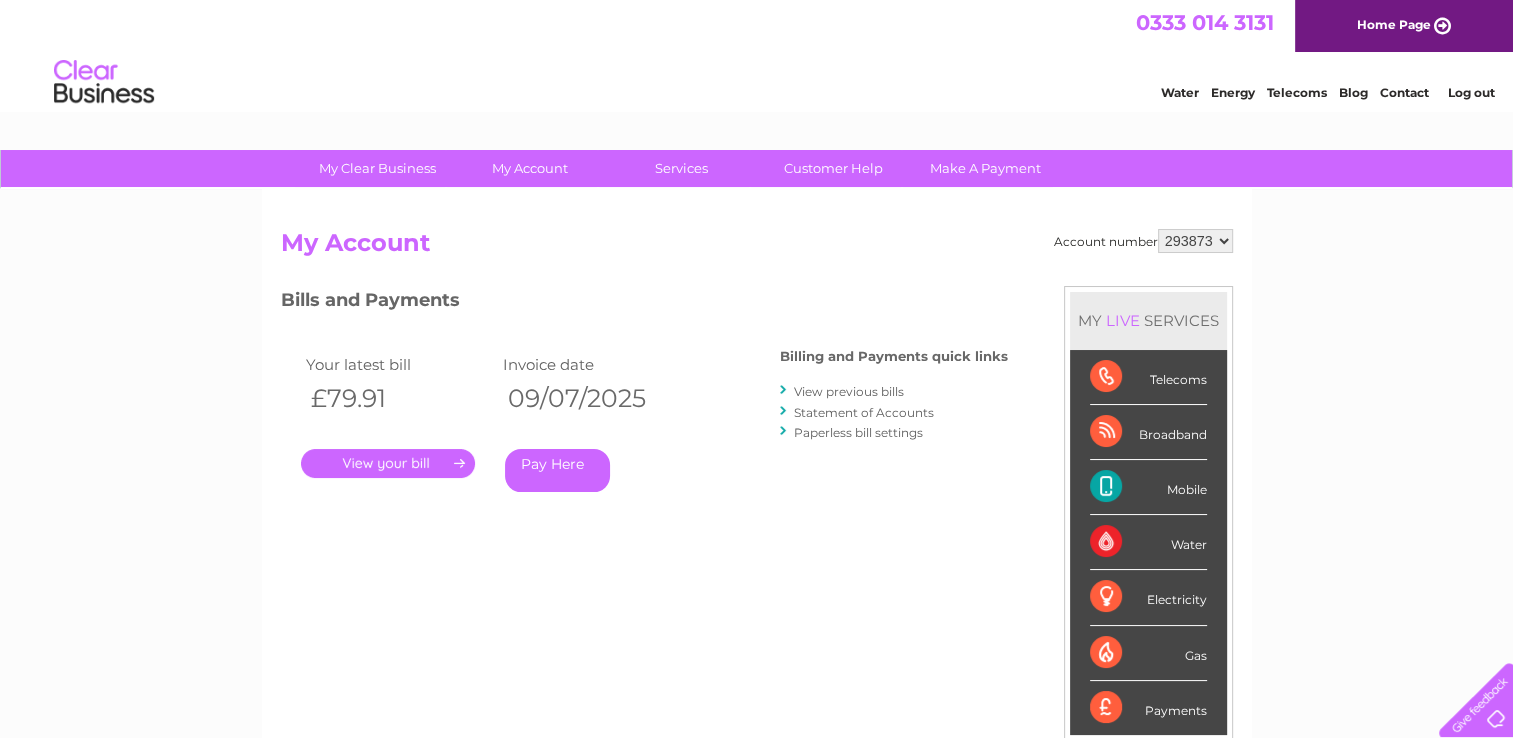 click on "View previous bills" at bounding box center [849, 391] 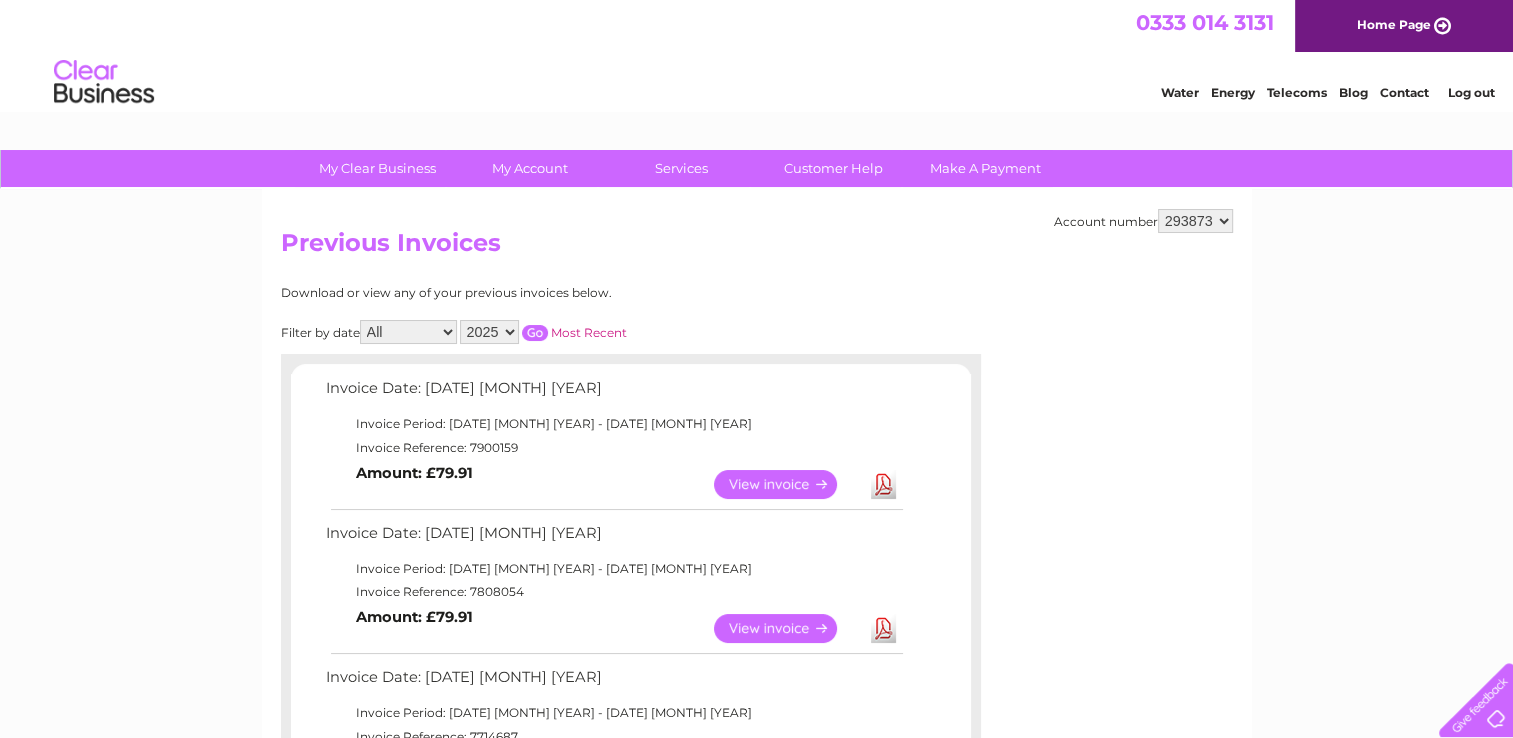 scroll, scrollTop: 0, scrollLeft: 0, axis: both 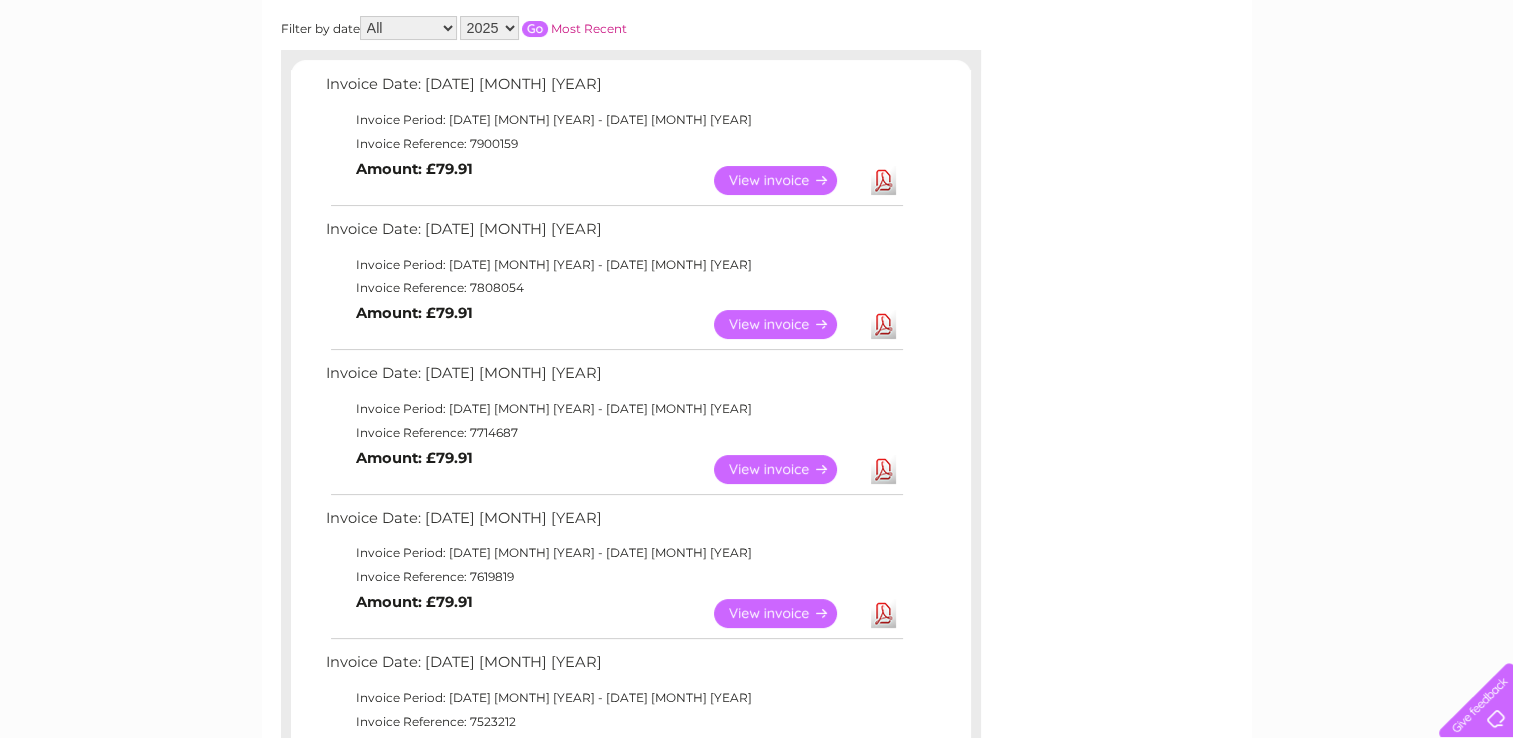 click on "View
Download
Amount: £79.91" at bounding box center (613, 469) 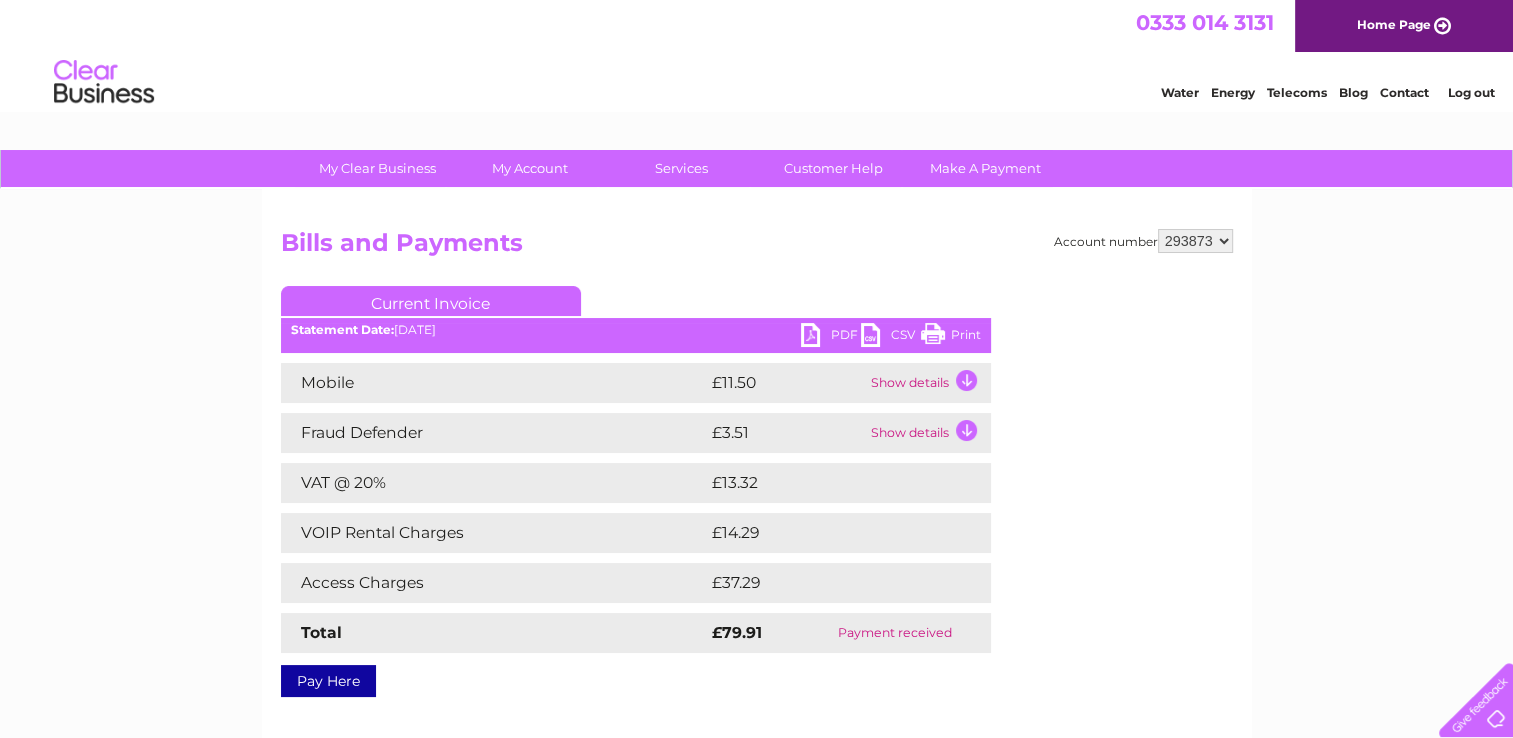 scroll, scrollTop: 0, scrollLeft: 0, axis: both 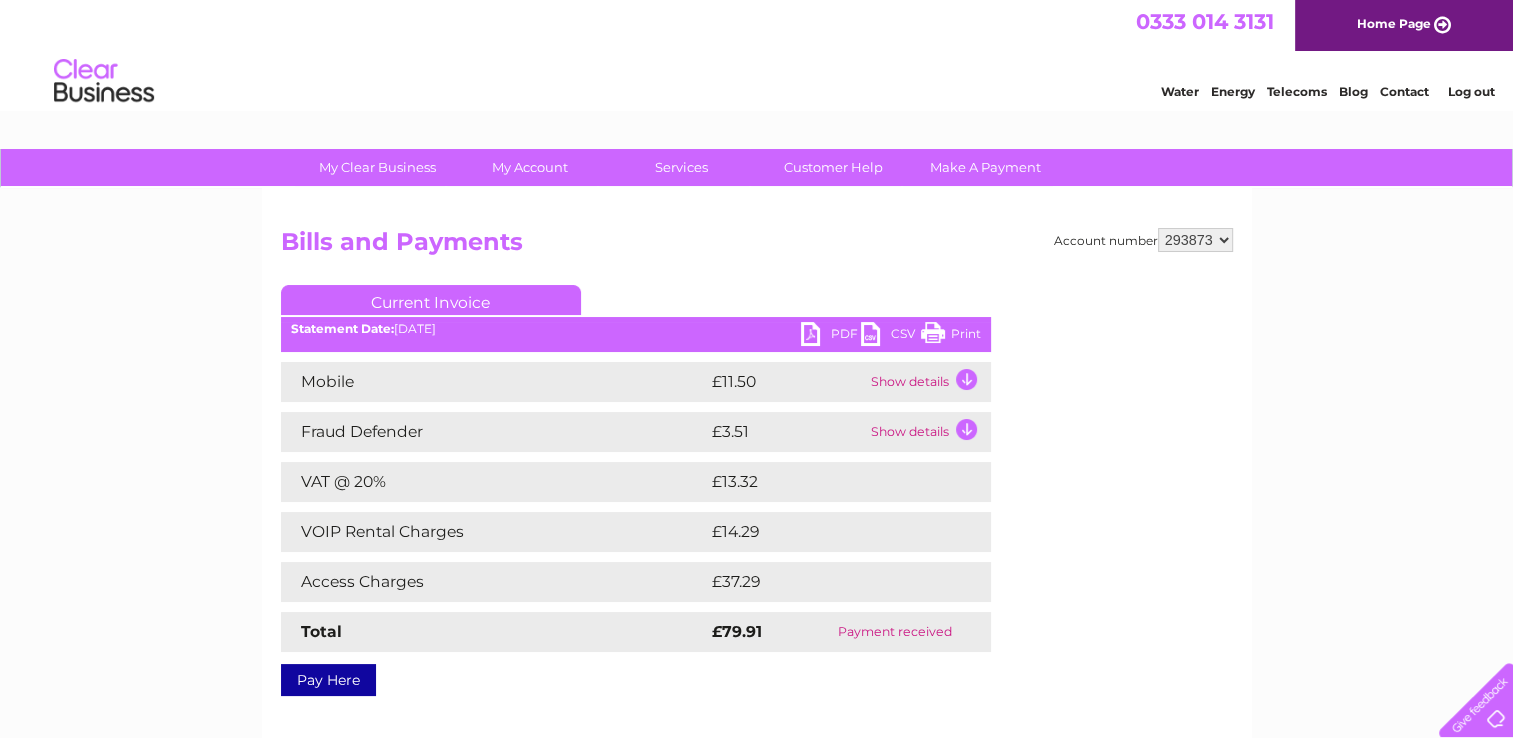 click on "PDF" at bounding box center [831, 336] 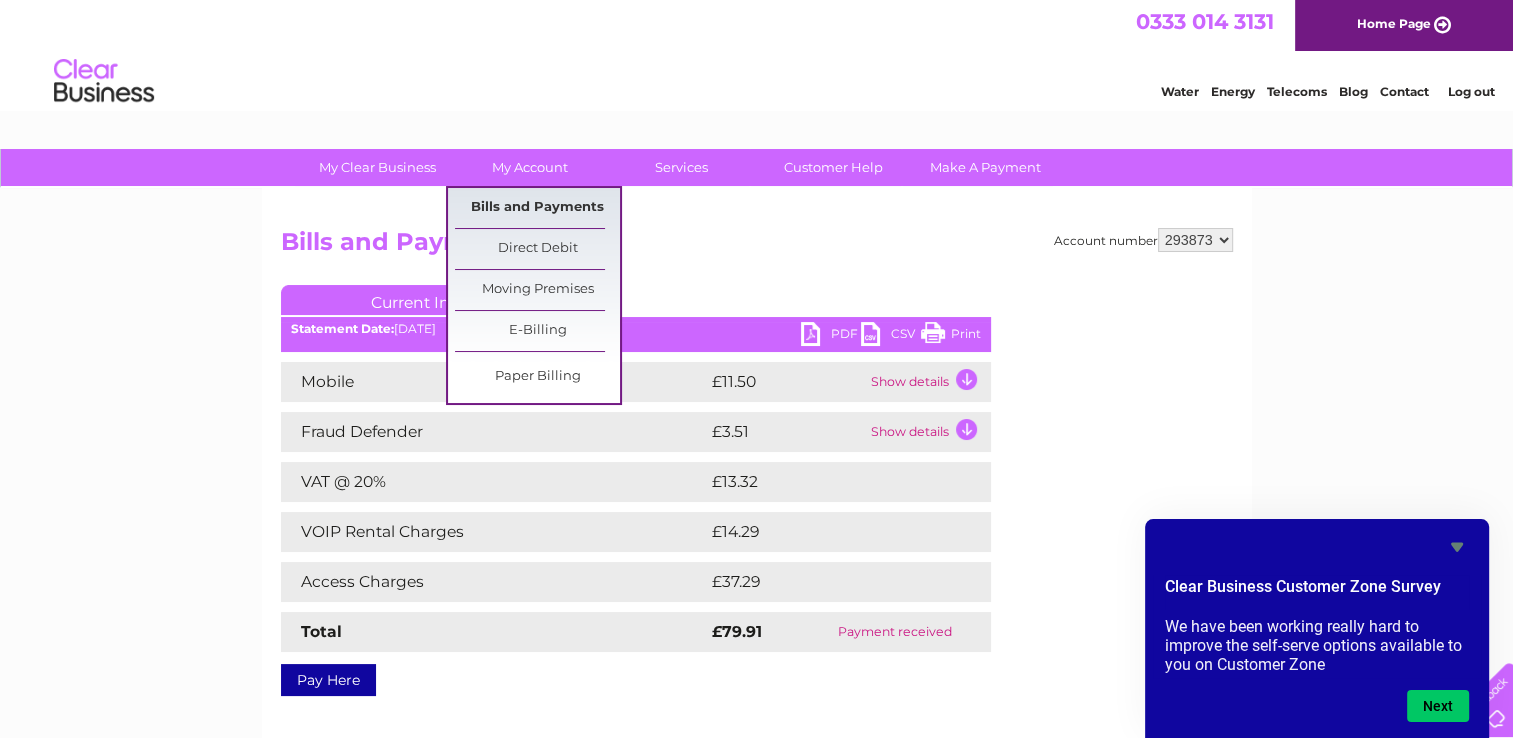 click on "Bills and Payments" at bounding box center (537, 208) 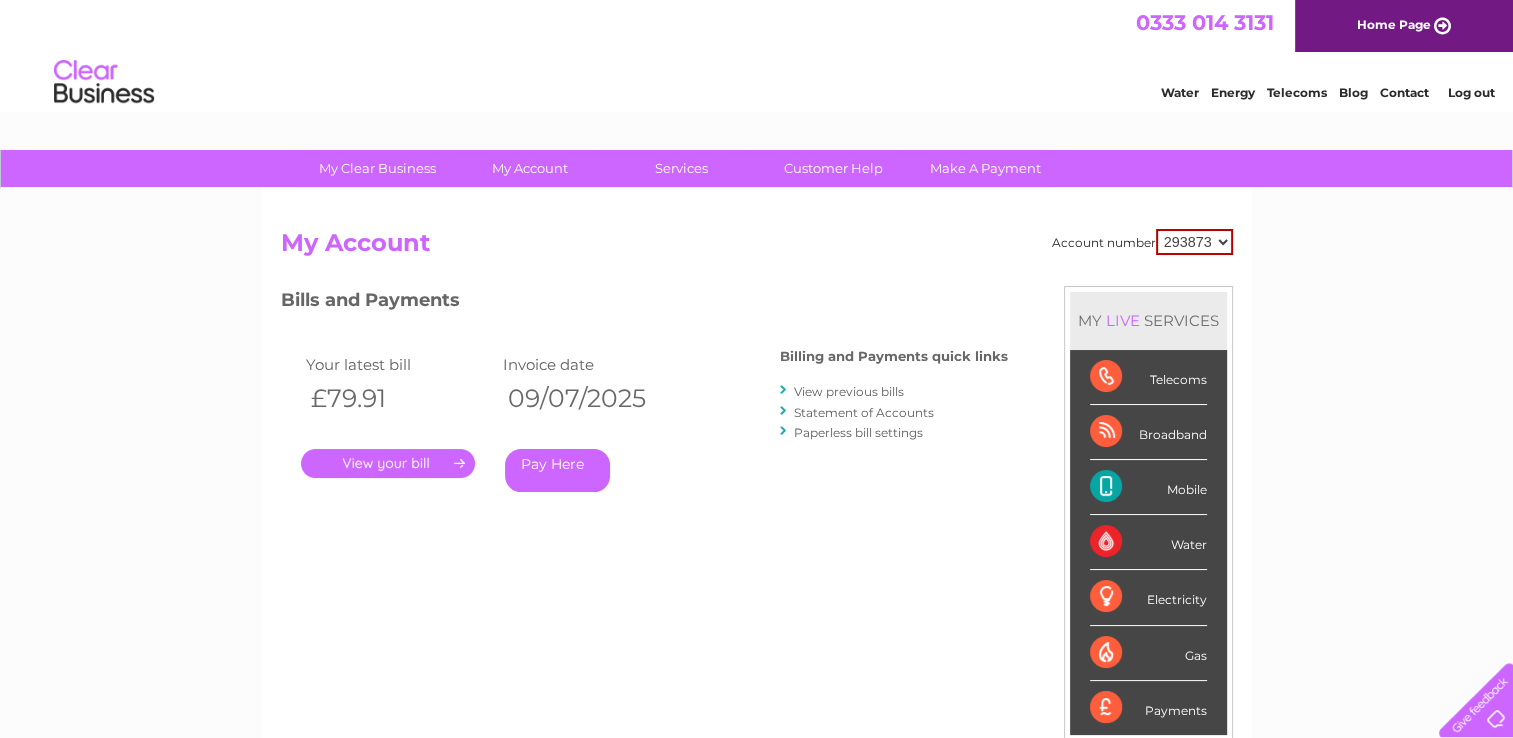 scroll, scrollTop: 0, scrollLeft: 0, axis: both 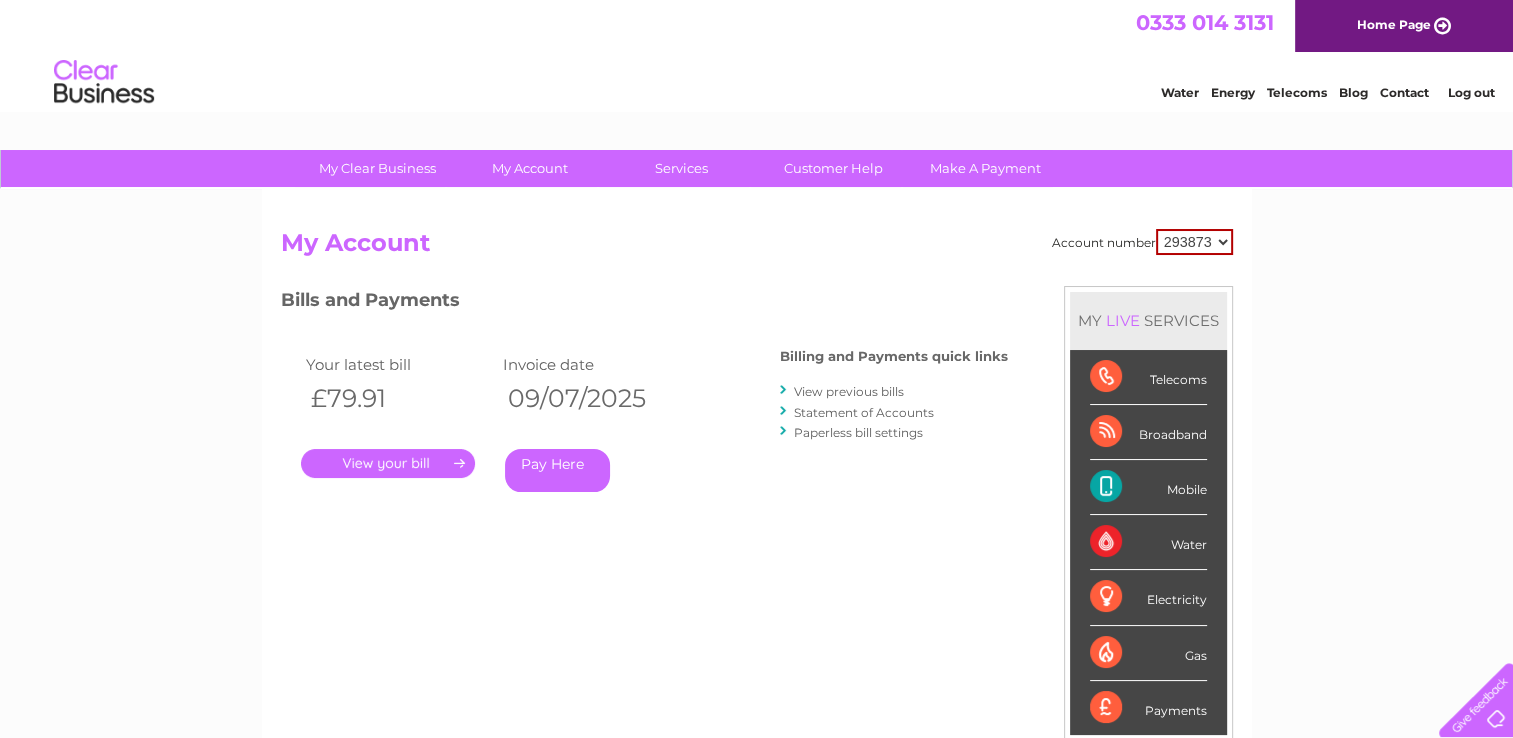 click on "View previous bills" at bounding box center [849, 391] 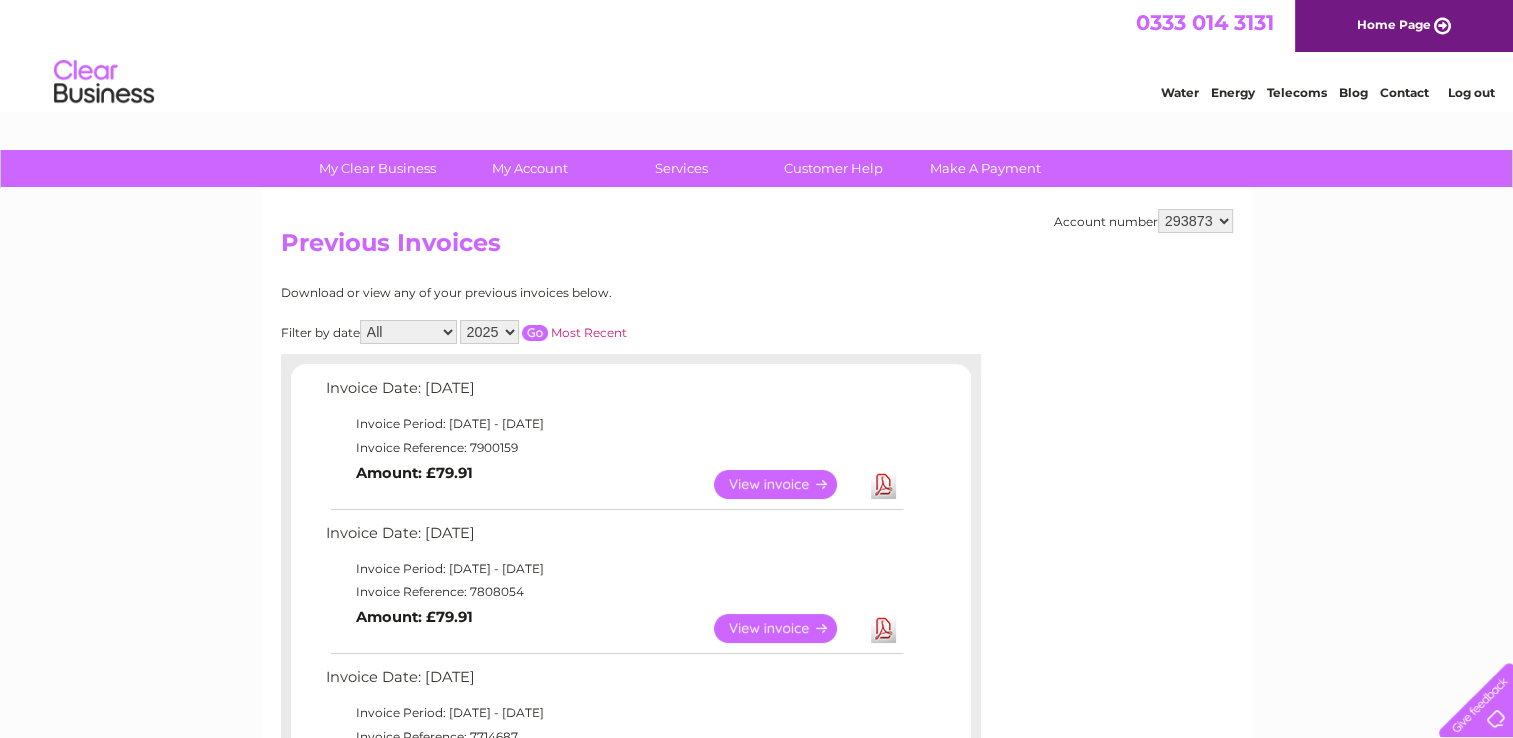 scroll, scrollTop: 0, scrollLeft: 0, axis: both 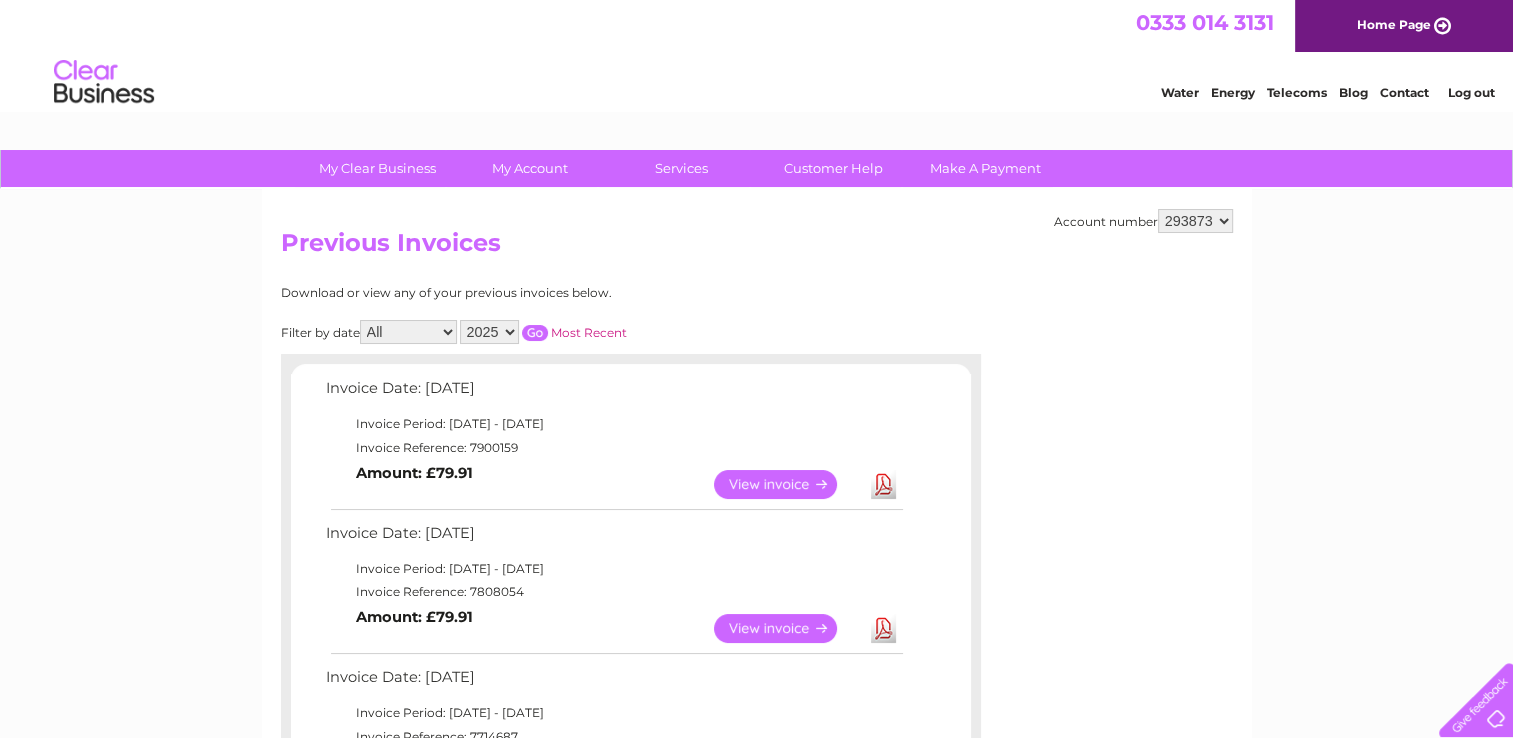 click on "View" at bounding box center [787, 628] 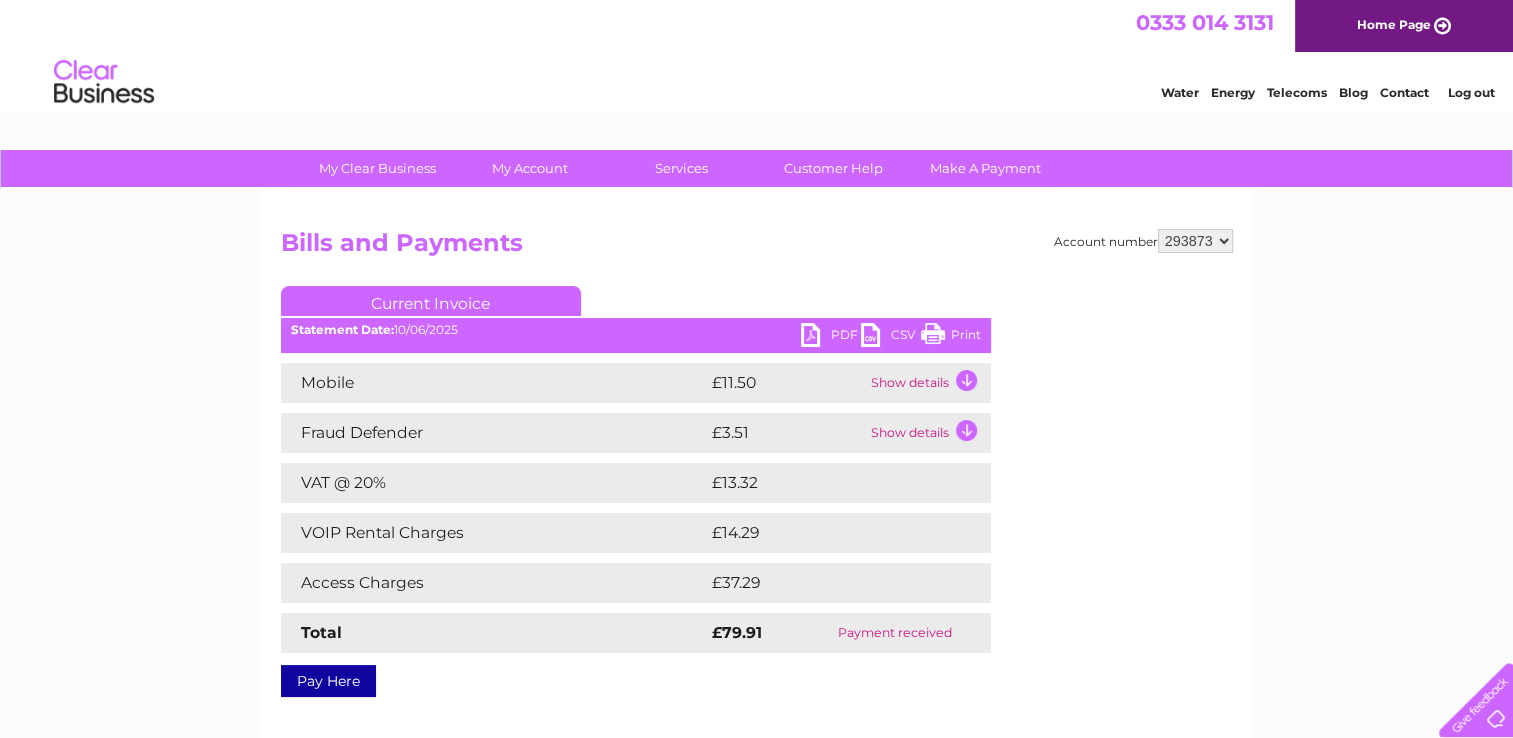 scroll, scrollTop: 0, scrollLeft: 0, axis: both 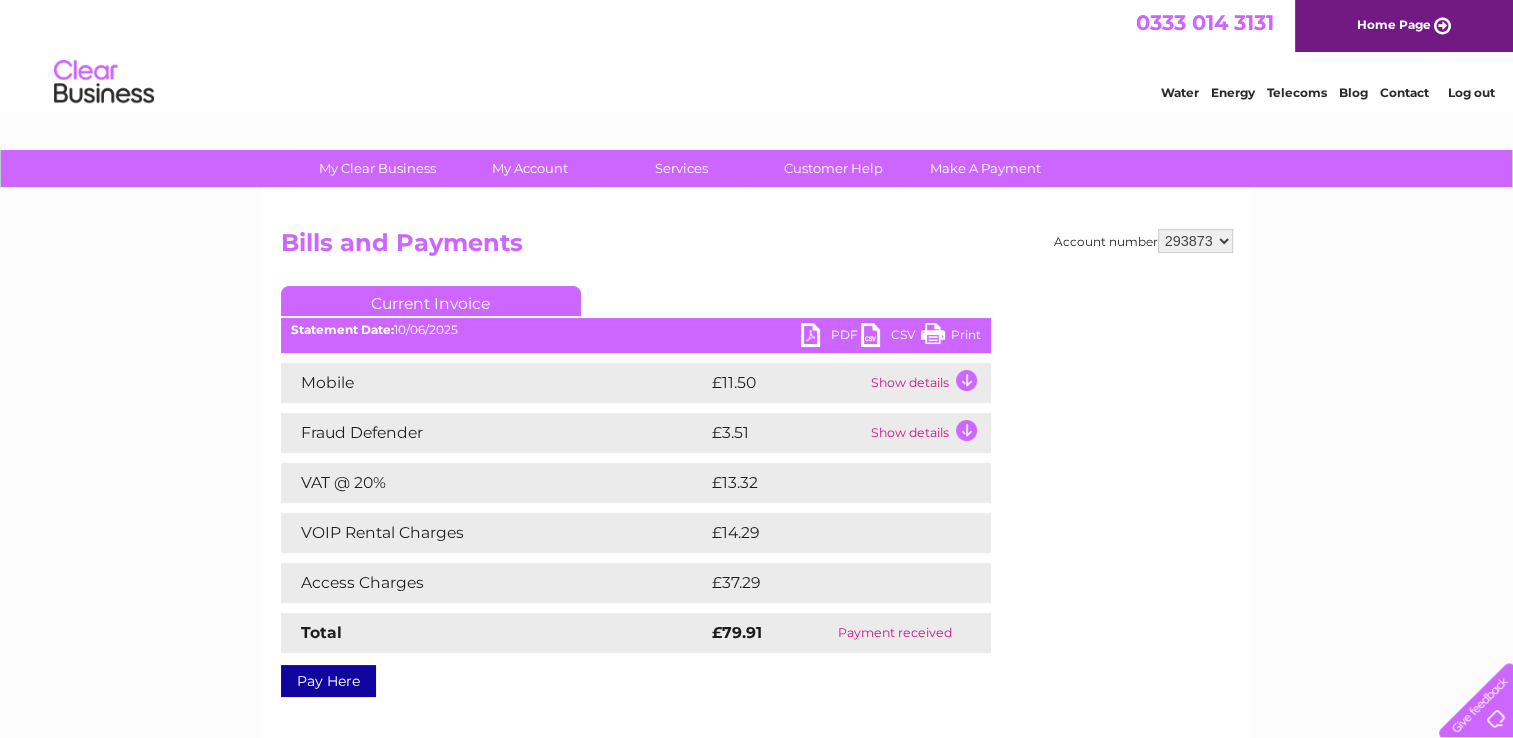 click on "PDF" at bounding box center [831, 337] 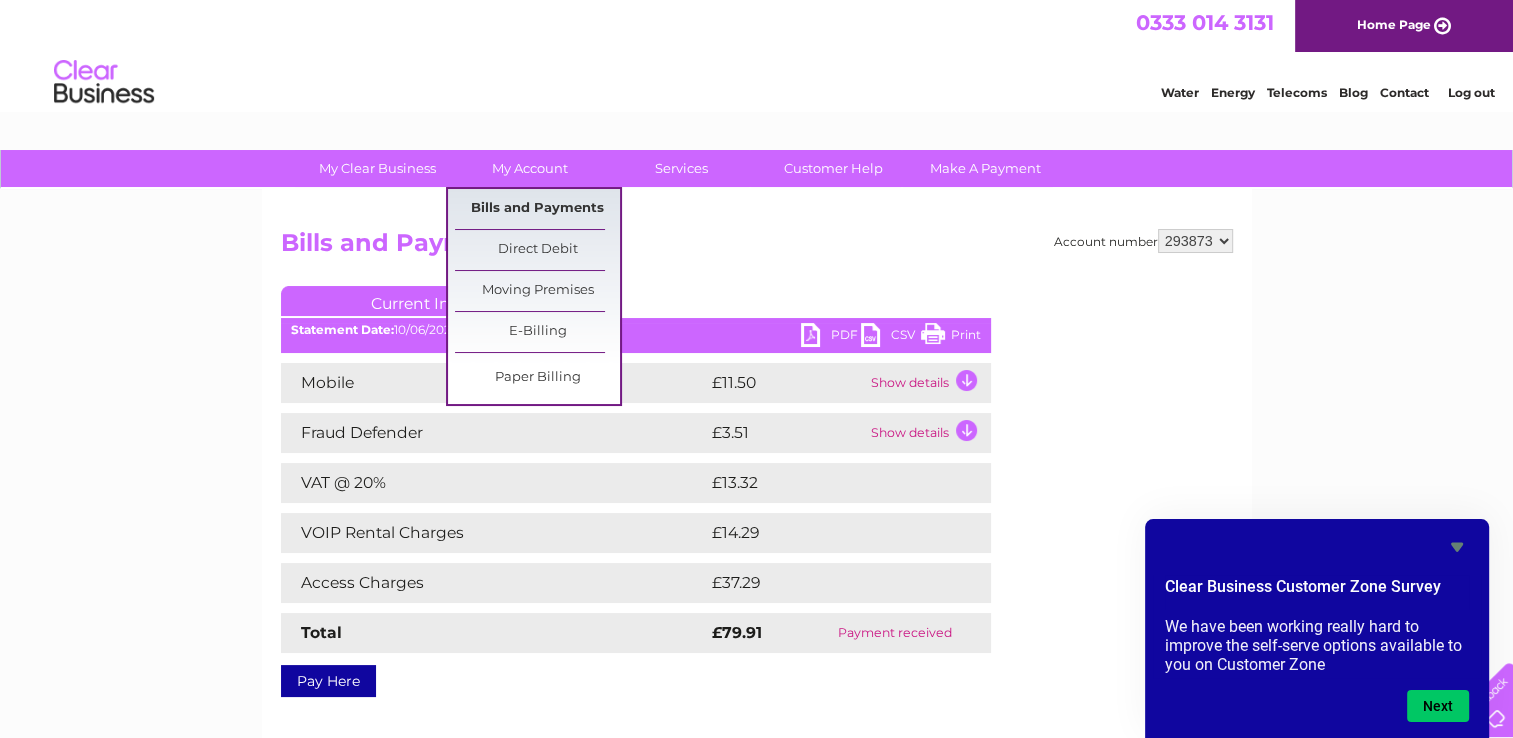 click on "Bills and Payments" at bounding box center (537, 209) 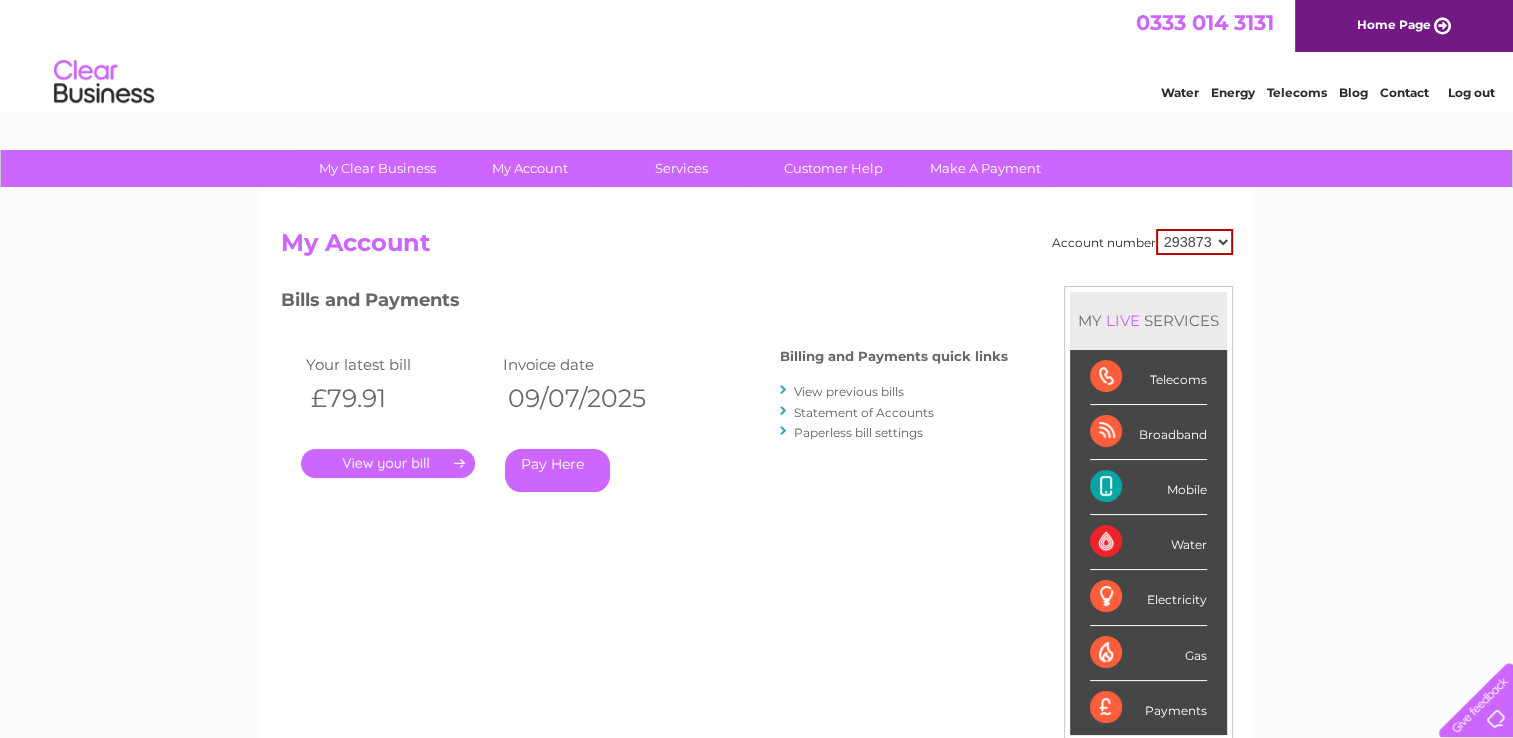 scroll, scrollTop: 0, scrollLeft: 0, axis: both 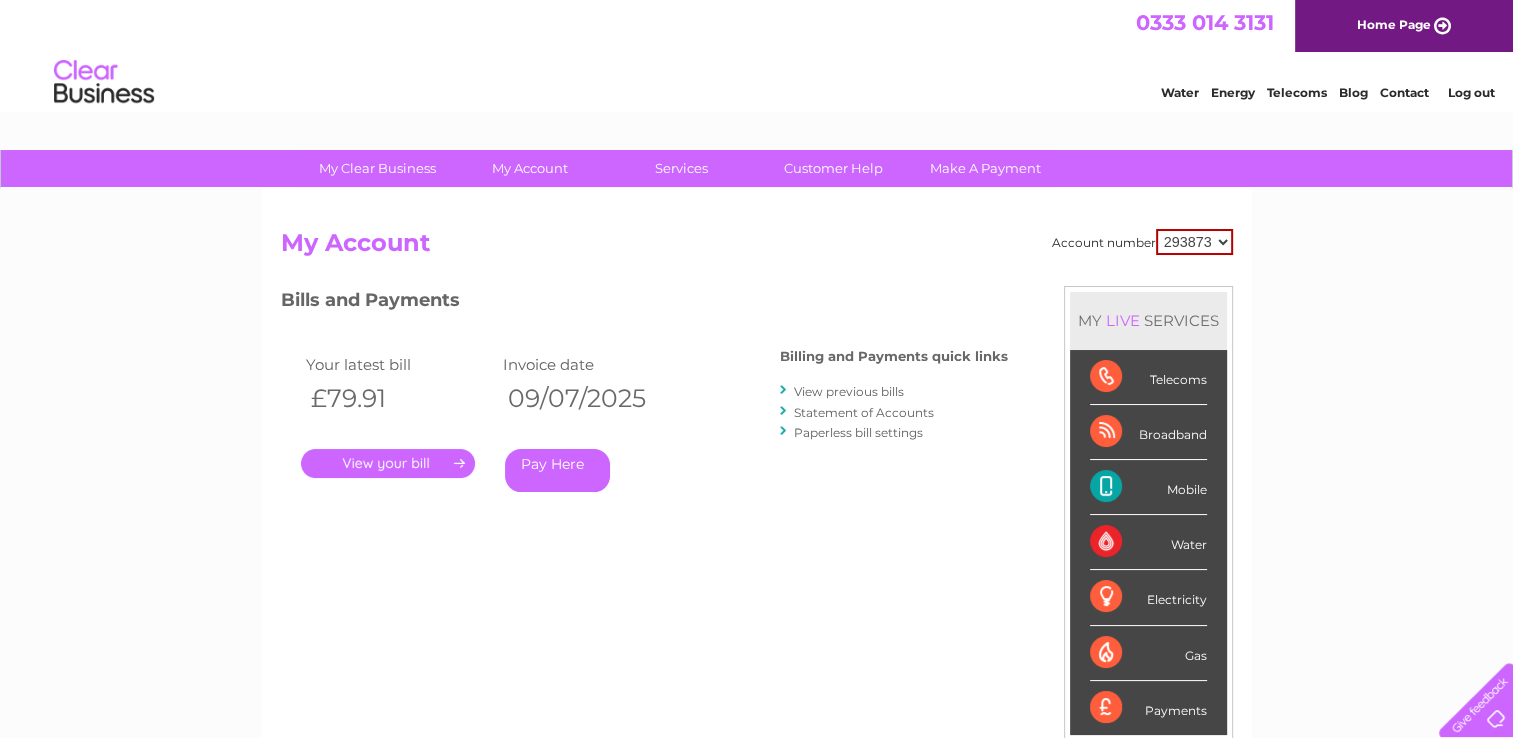 click on "View previous bills" at bounding box center [849, 391] 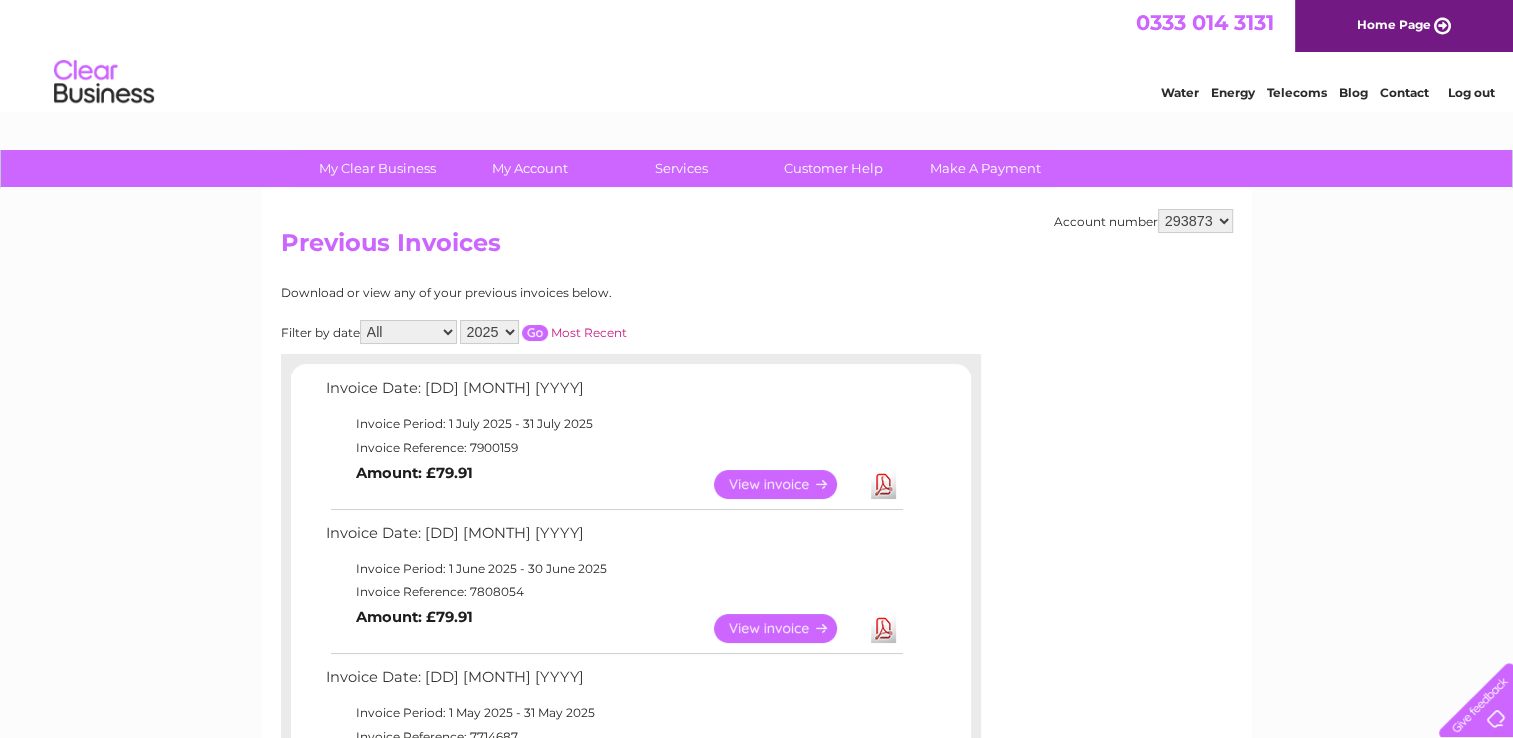 scroll, scrollTop: 0, scrollLeft: 0, axis: both 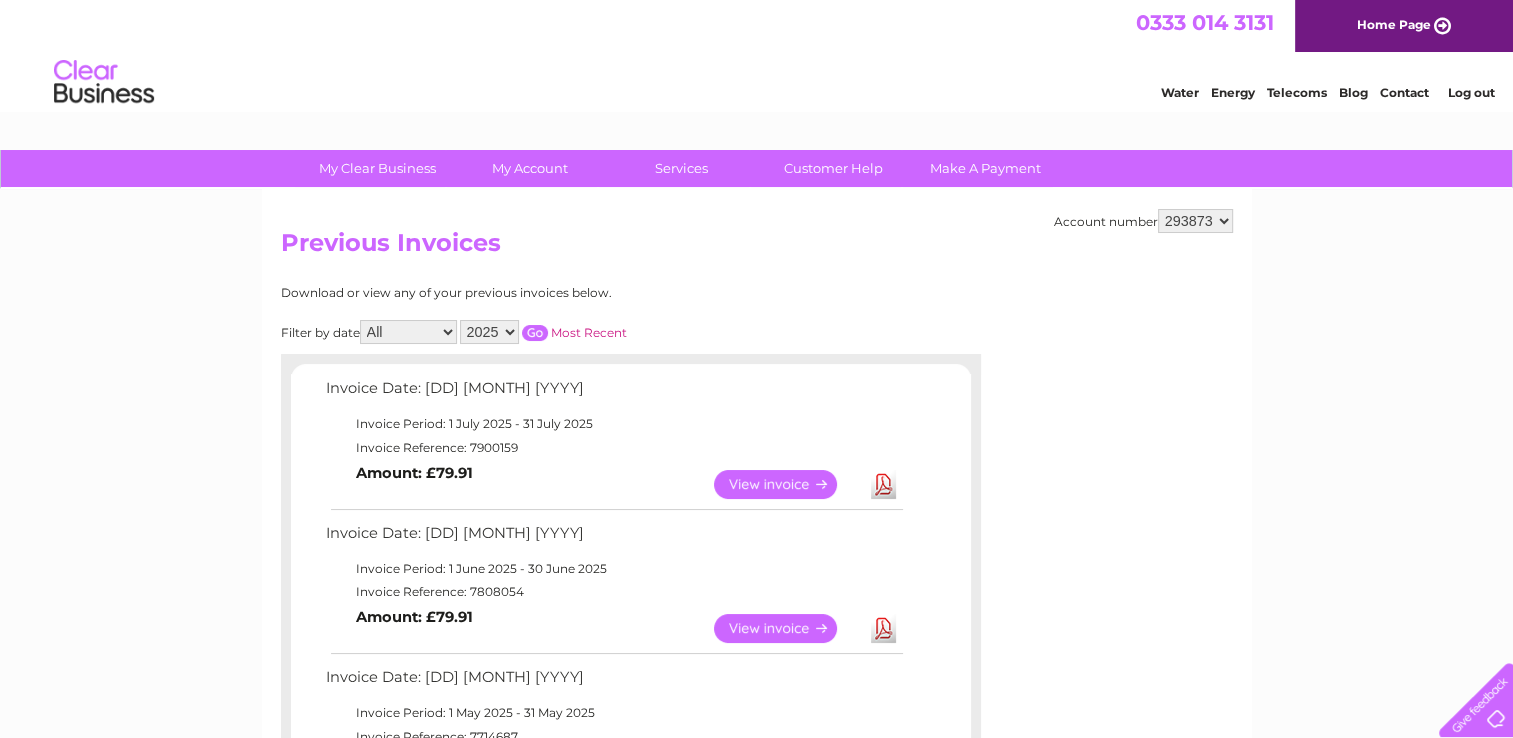 click on "View" at bounding box center (787, 484) 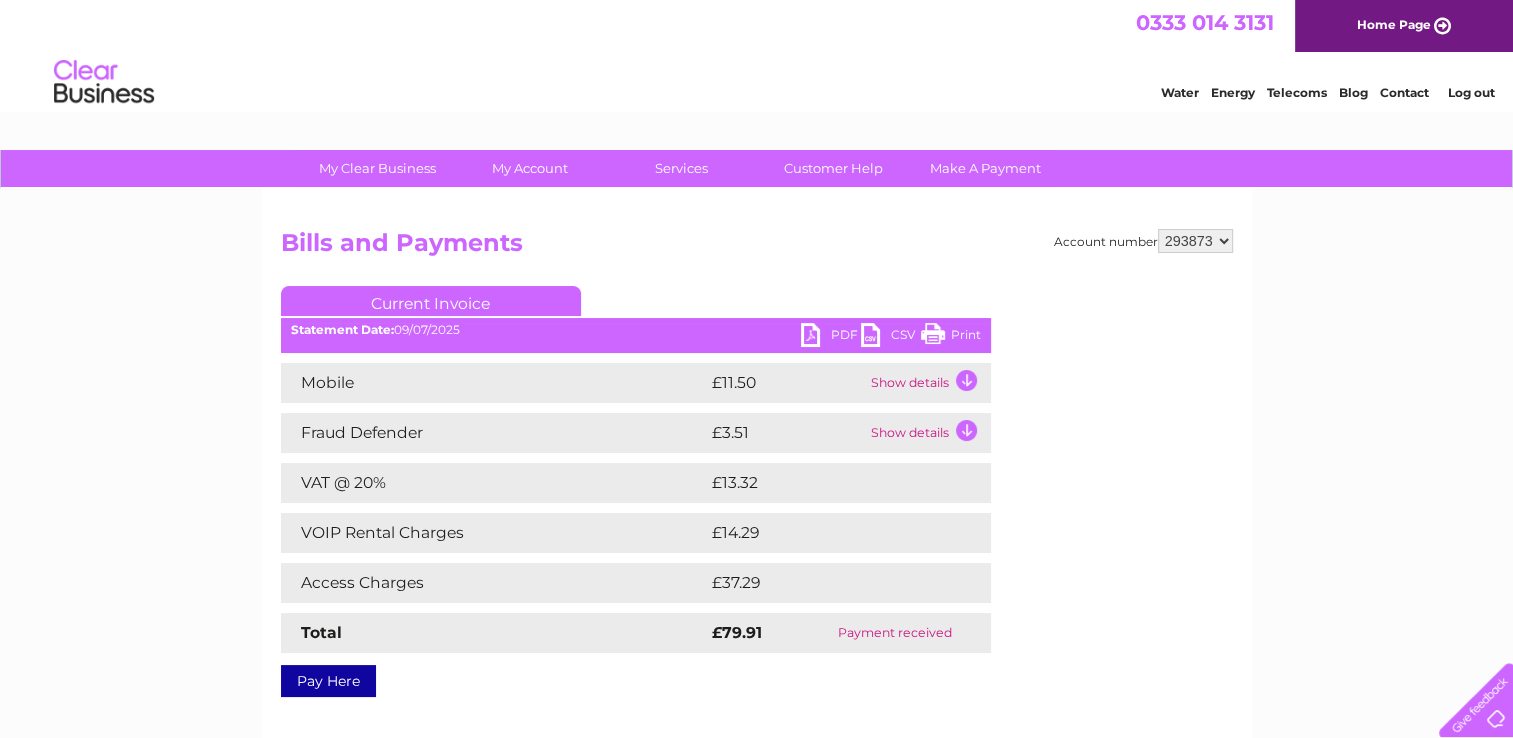 scroll, scrollTop: 0, scrollLeft: 0, axis: both 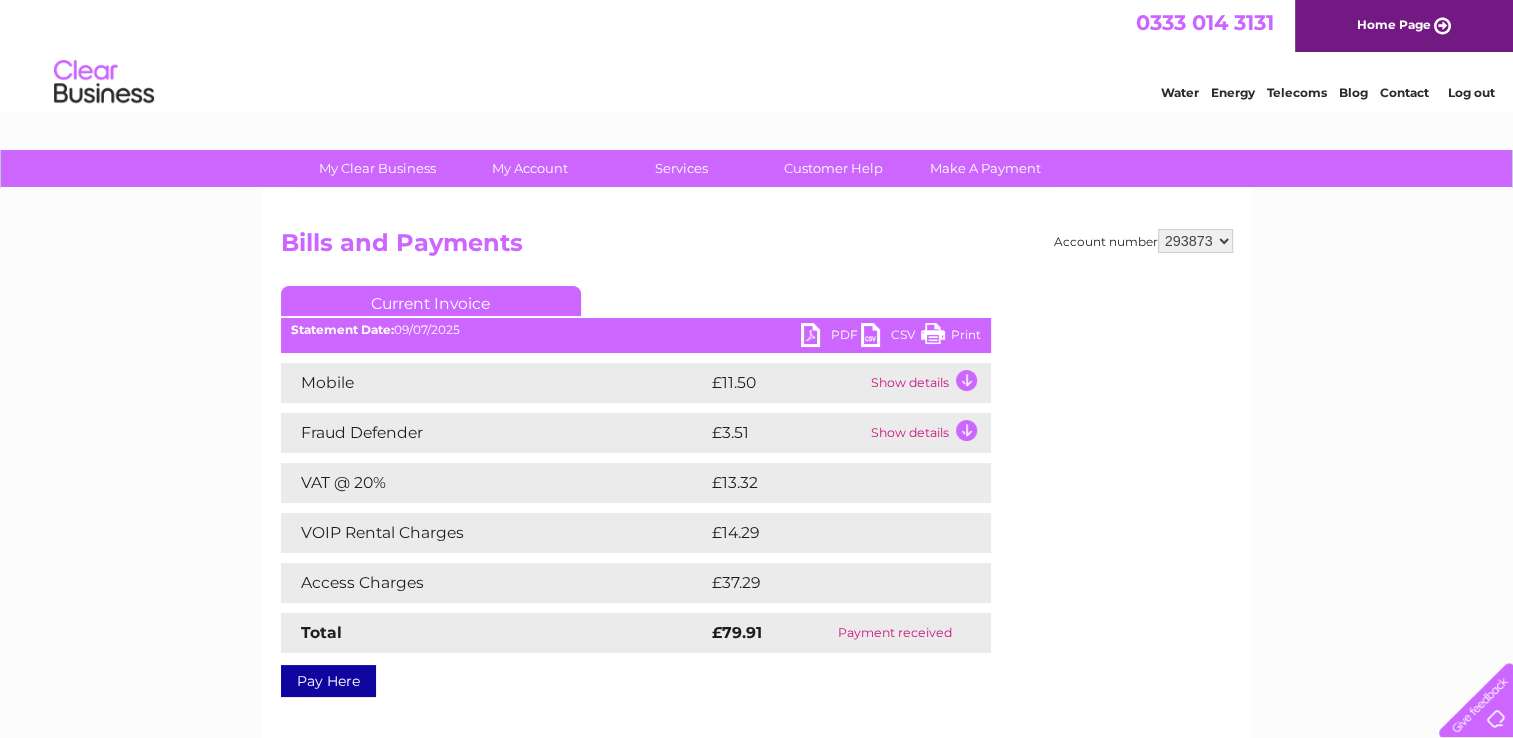 click on "PDF" at bounding box center [831, 337] 